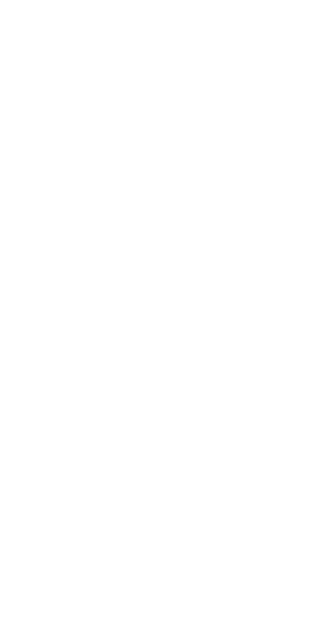 scroll, scrollTop: 0, scrollLeft: 0, axis: both 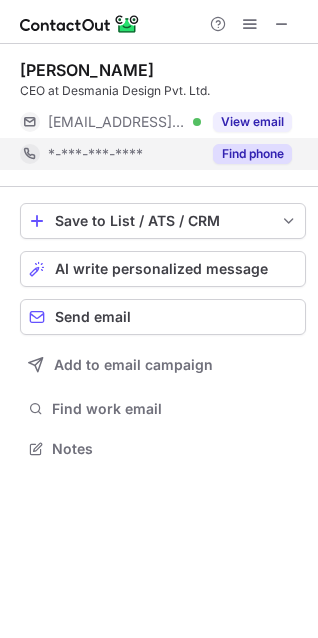 click on "Find phone" at bounding box center (252, 154) 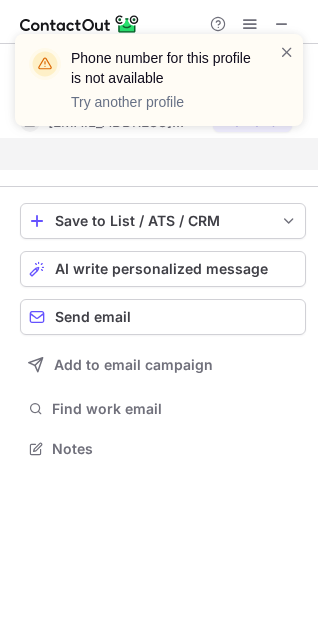 scroll, scrollTop: 403, scrollLeft: 318, axis: both 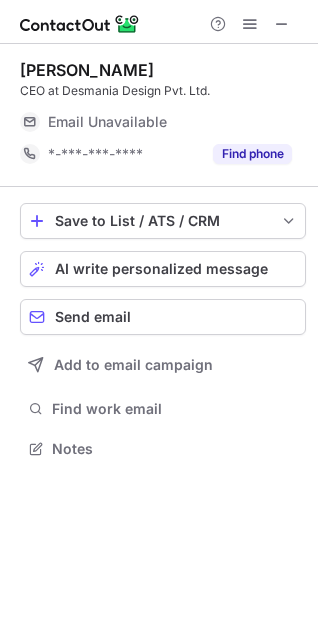 drag, startPoint x: 144, startPoint y: 22, endPoint x: -99, endPoint y: -3, distance: 244.28262 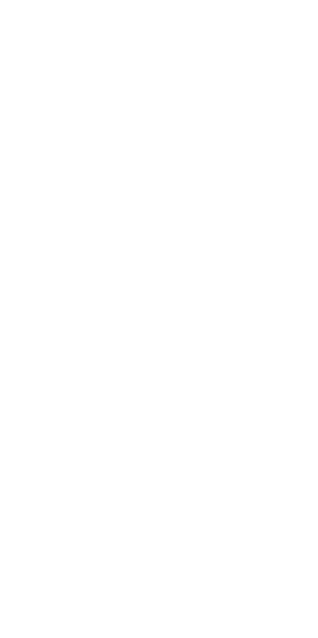 scroll, scrollTop: 0, scrollLeft: 0, axis: both 